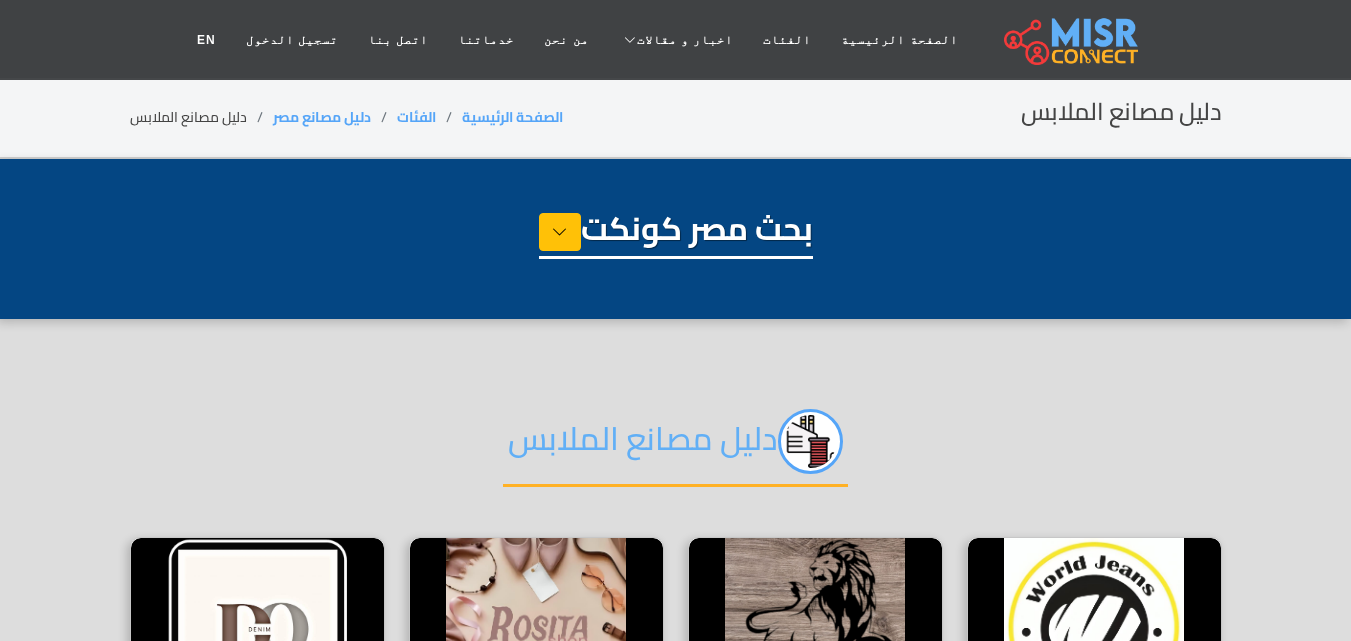 select on "**********" 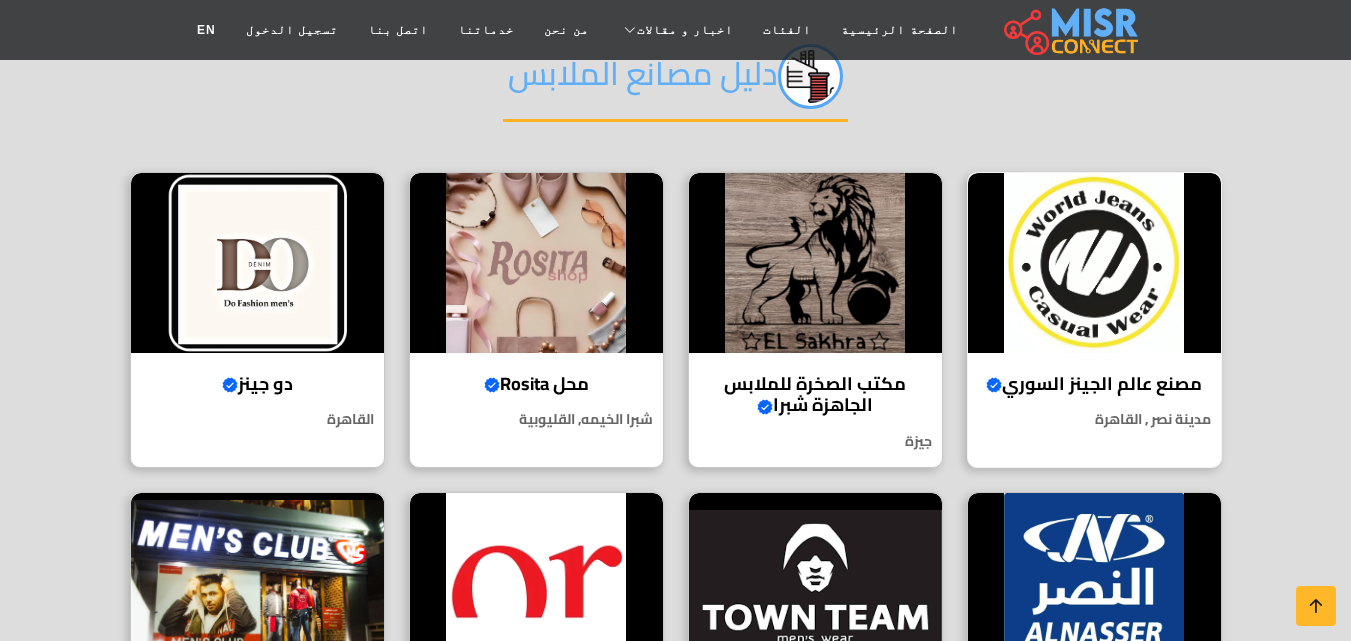 scroll, scrollTop: 400, scrollLeft: 0, axis: vertical 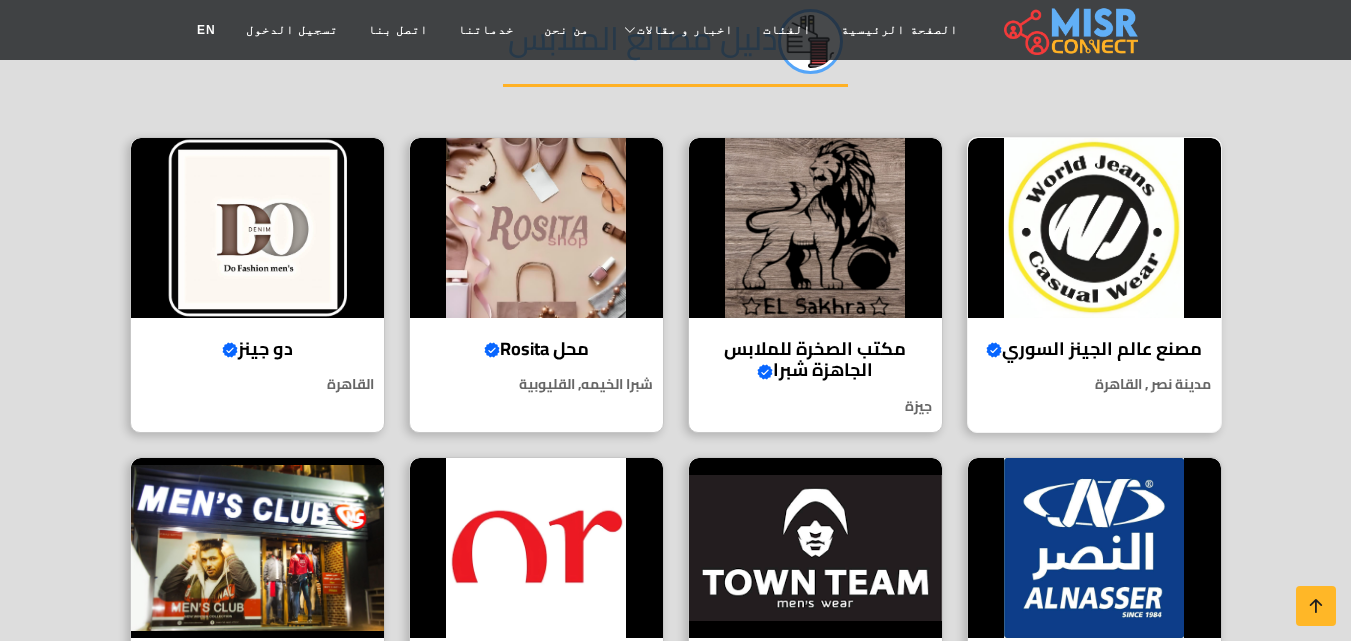 click on "مصنع عالم الجينز السوري
Verified account" at bounding box center [1094, 349] 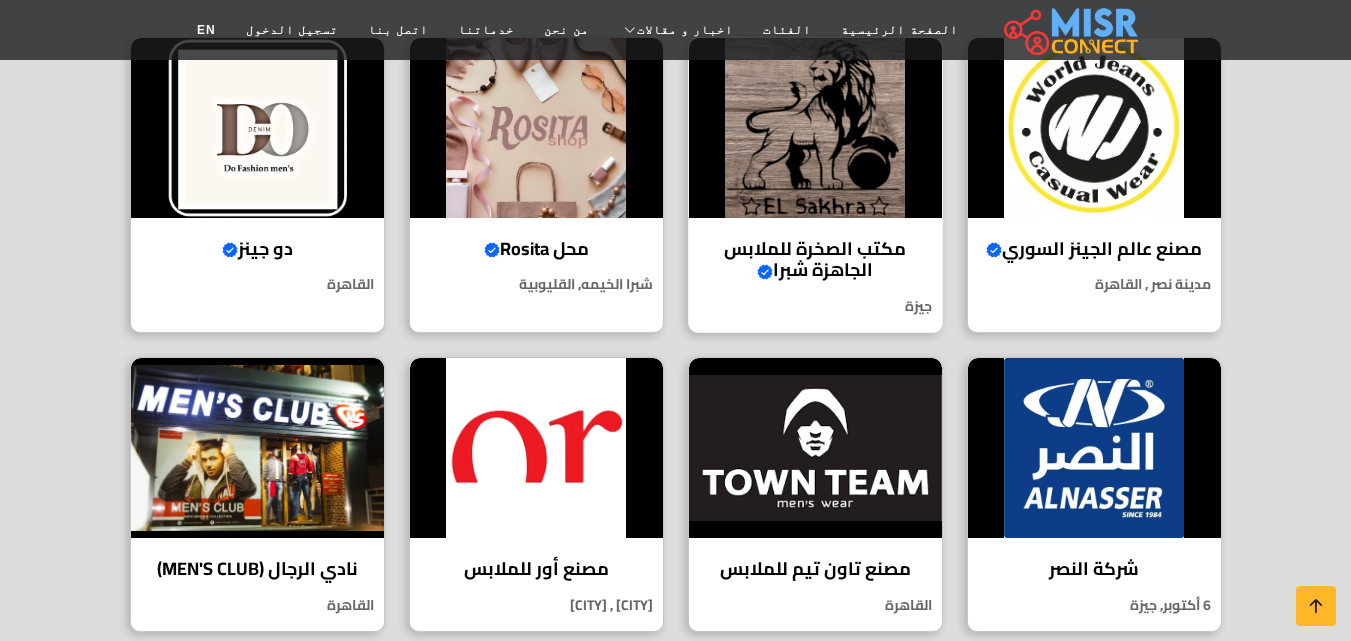 scroll, scrollTop: 400, scrollLeft: 0, axis: vertical 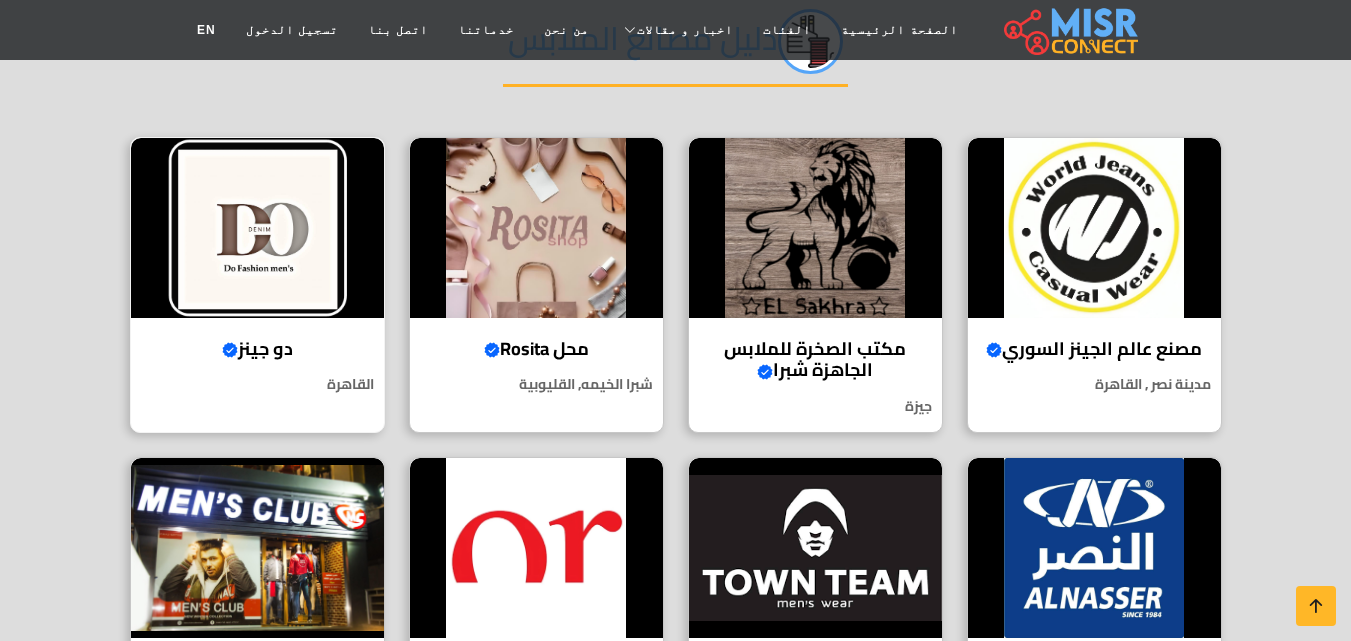 click at bounding box center [257, 228] 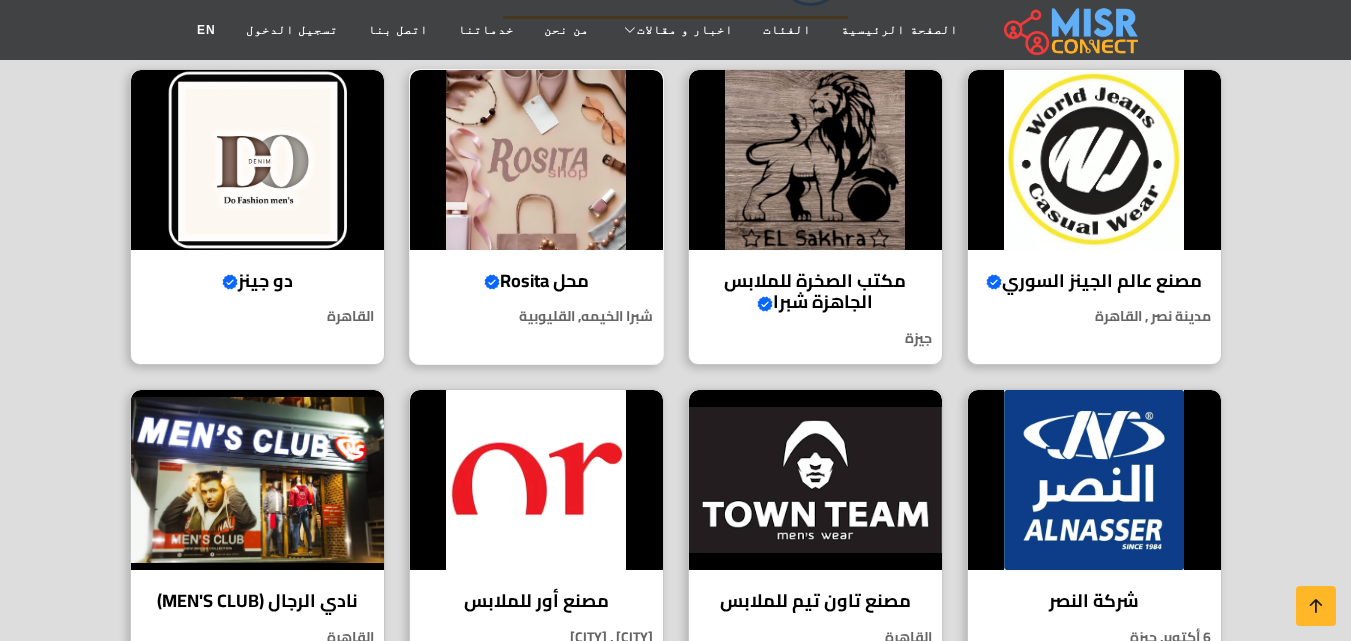 scroll, scrollTop: 500, scrollLeft: 0, axis: vertical 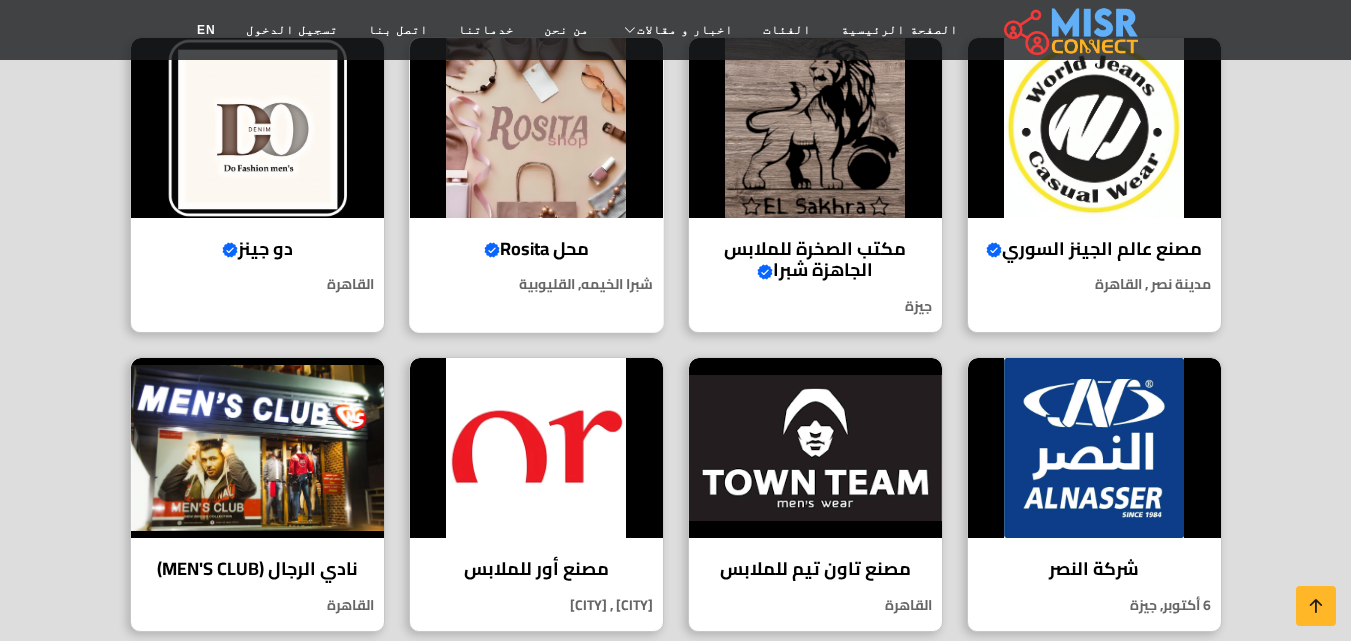 click at bounding box center (536, 128) 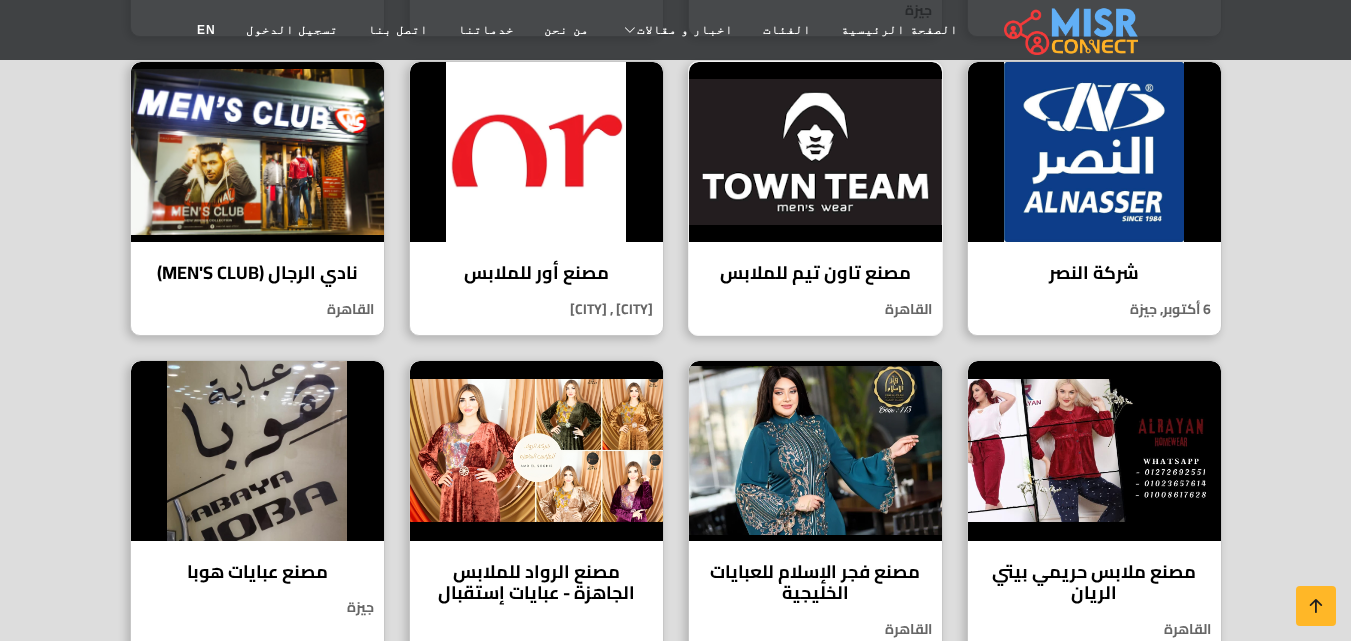 scroll, scrollTop: 800, scrollLeft: 0, axis: vertical 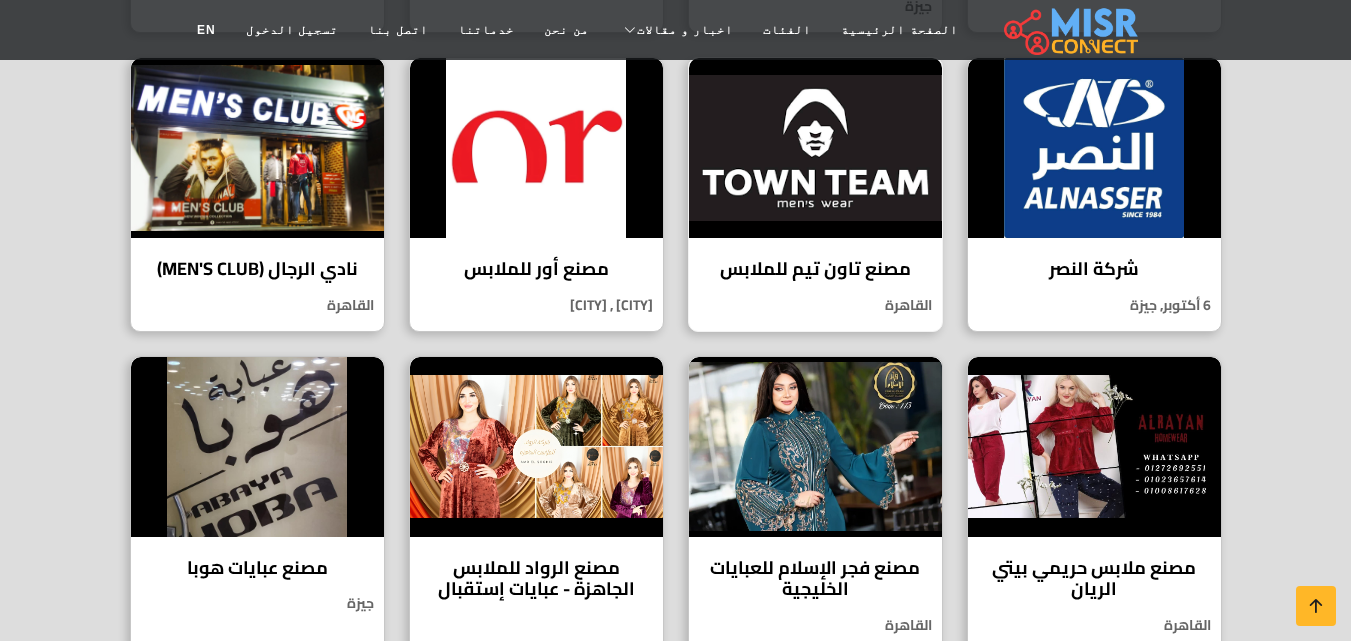 click at bounding box center [815, 148] 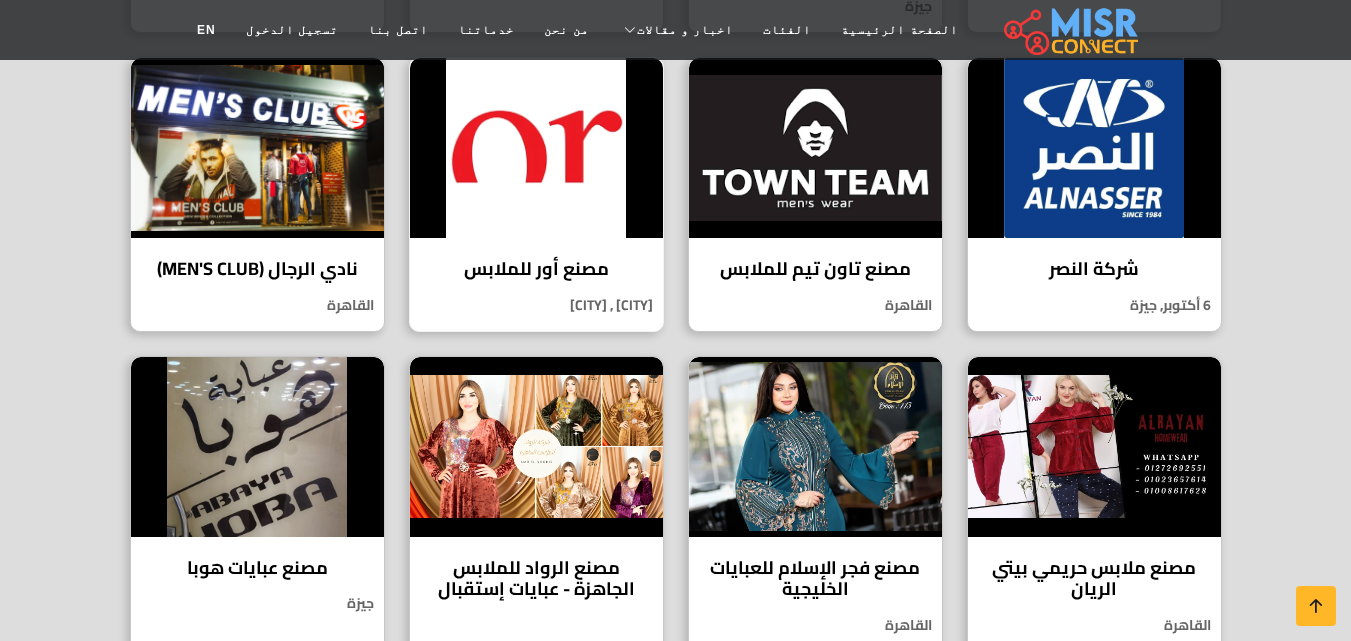 click at bounding box center [536, 148] 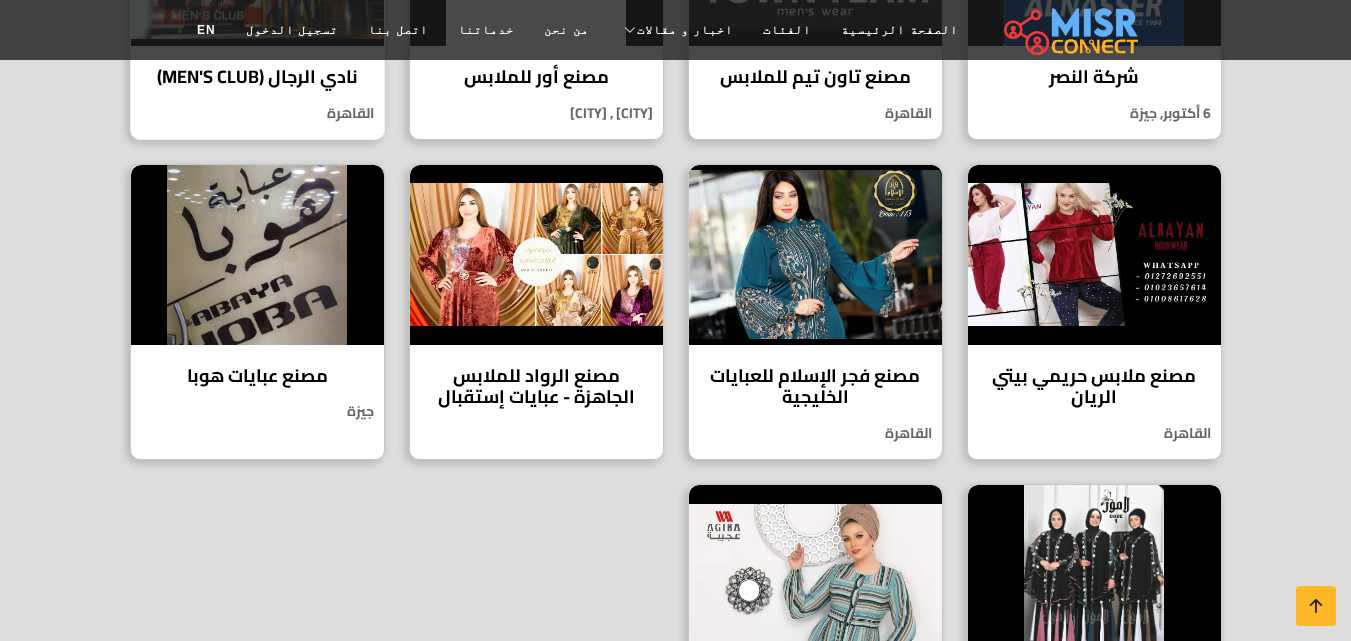 scroll, scrollTop: 1000, scrollLeft: 0, axis: vertical 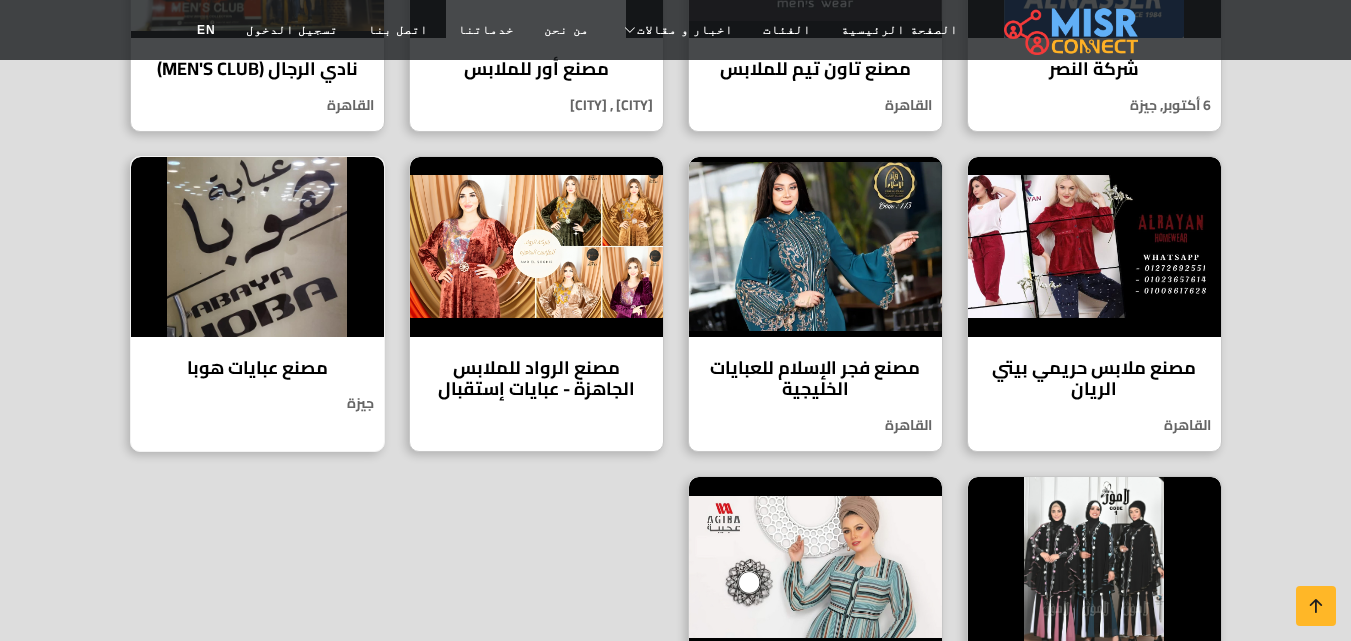click at bounding box center [257, 247] 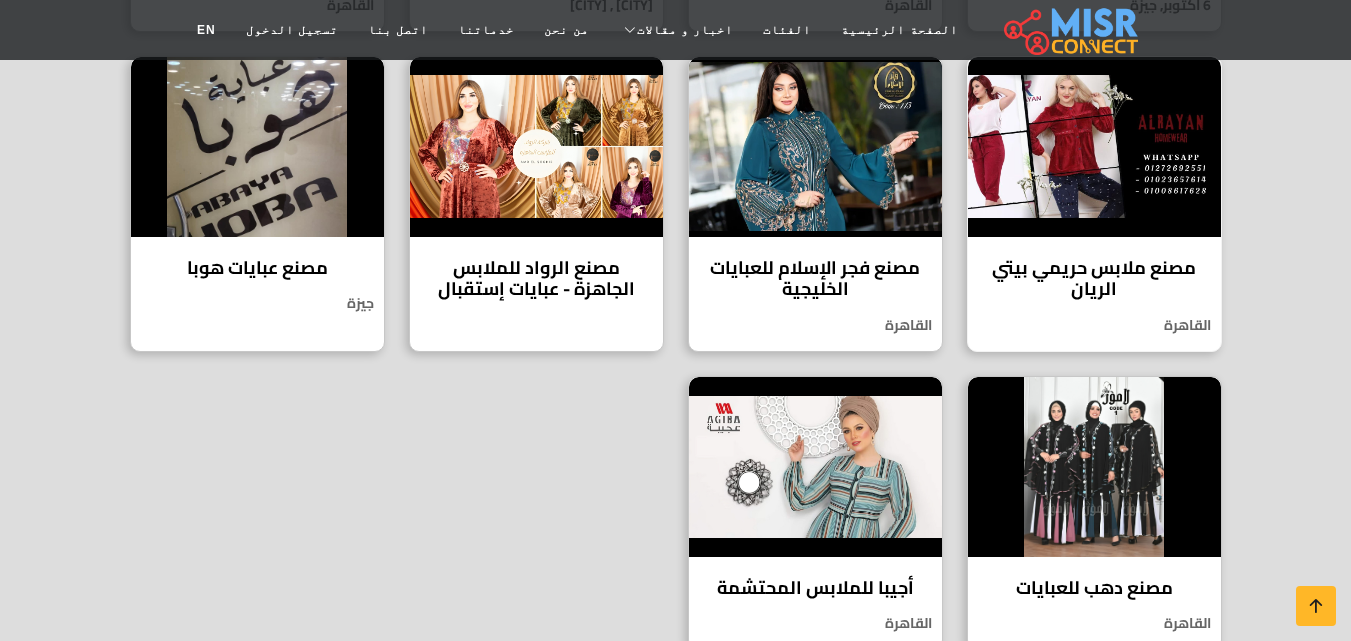 scroll, scrollTop: 1200, scrollLeft: 0, axis: vertical 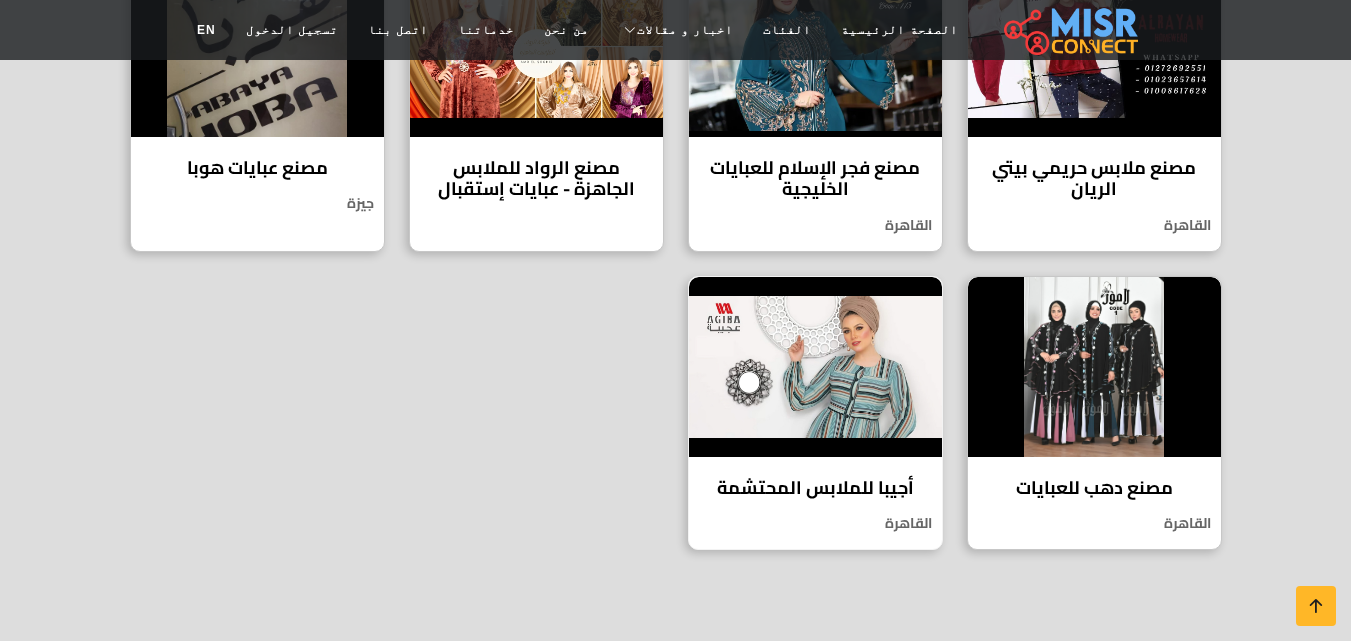 click at bounding box center [815, 367] 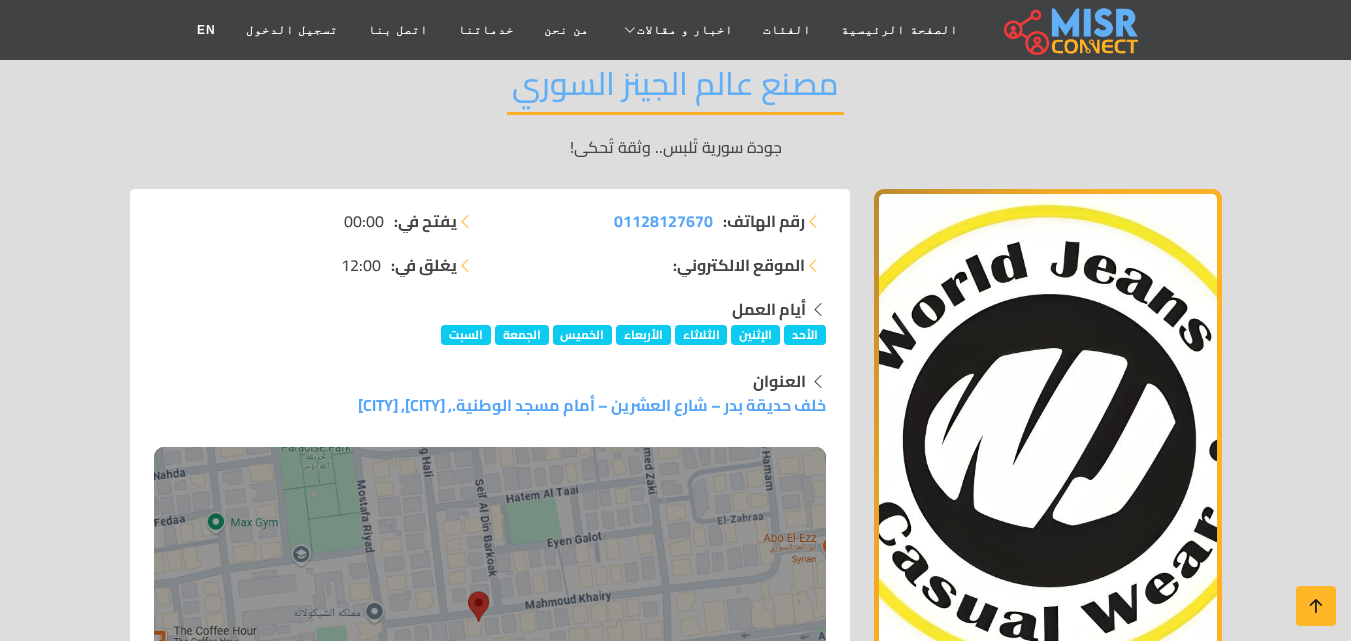 scroll, scrollTop: 200, scrollLeft: 0, axis: vertical 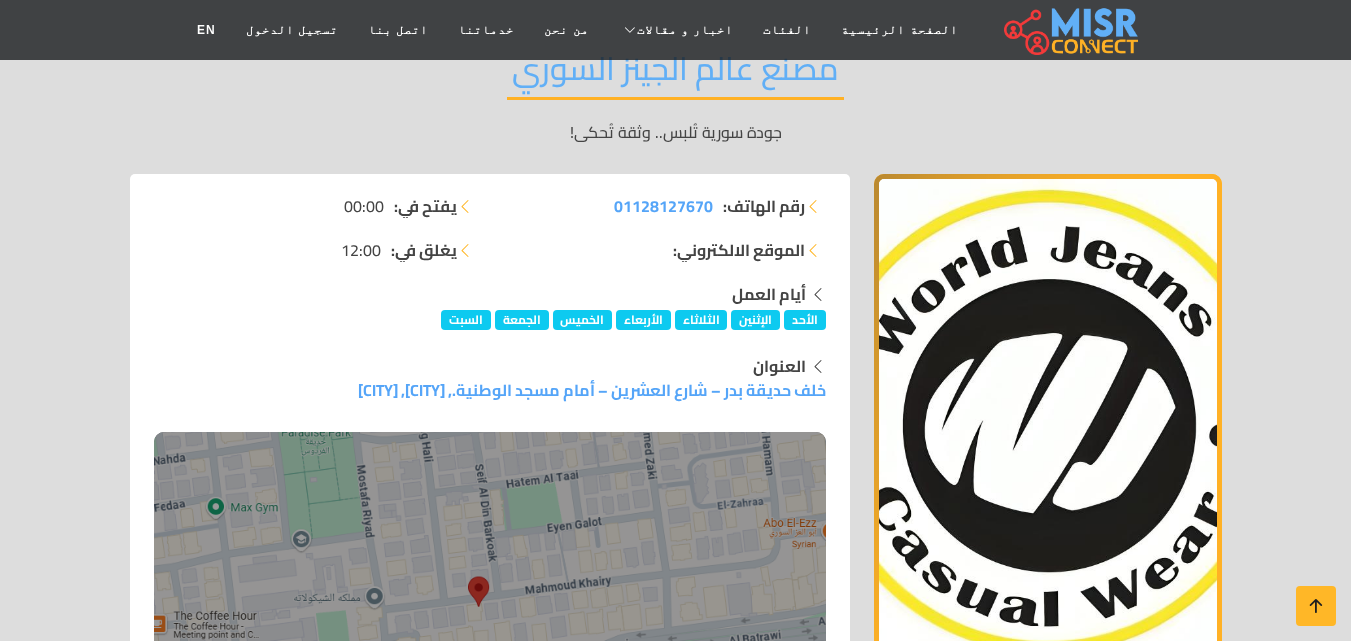 click at bounding box center [813, 206] 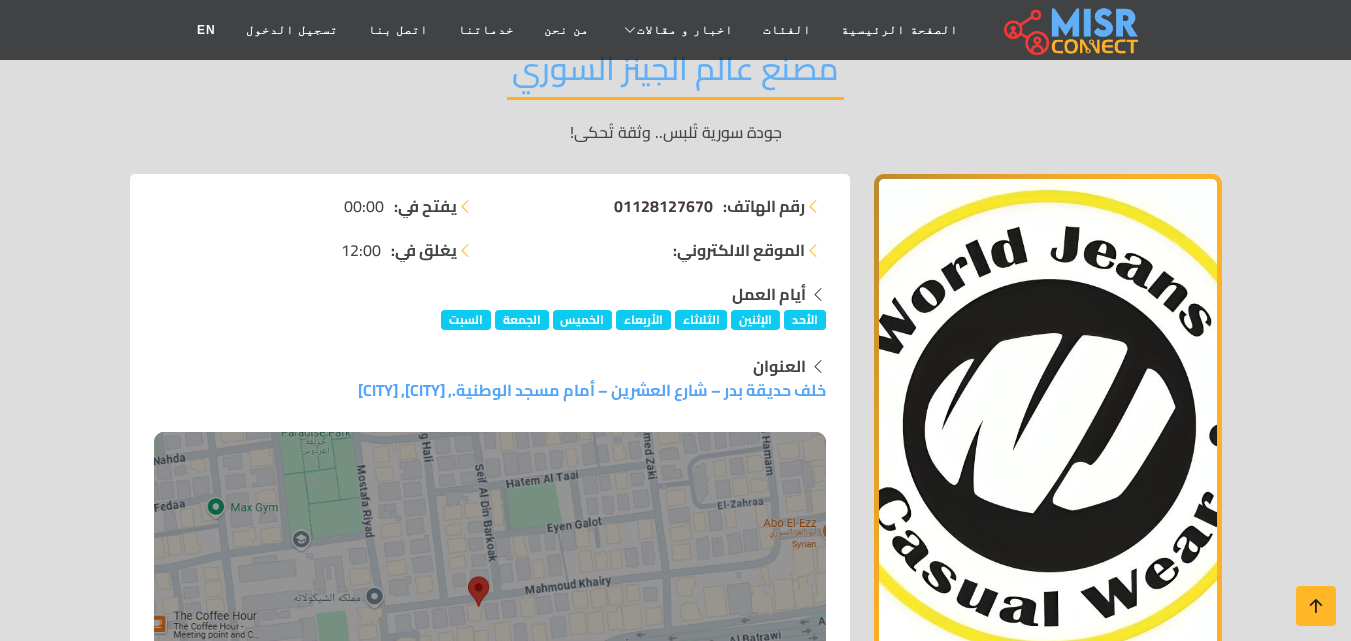 click on "01128127670" at bounding box center [663, 206] 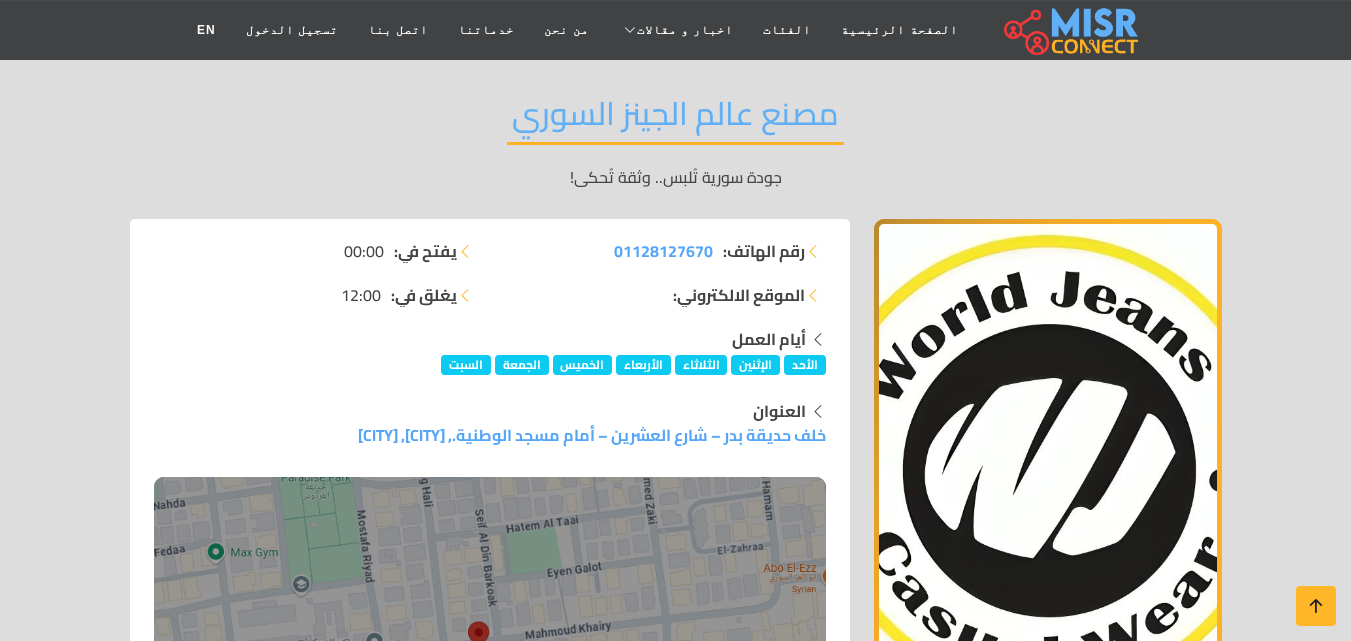 scroll, scrollTop: 200, scrollLeft: 0, axis: vertical 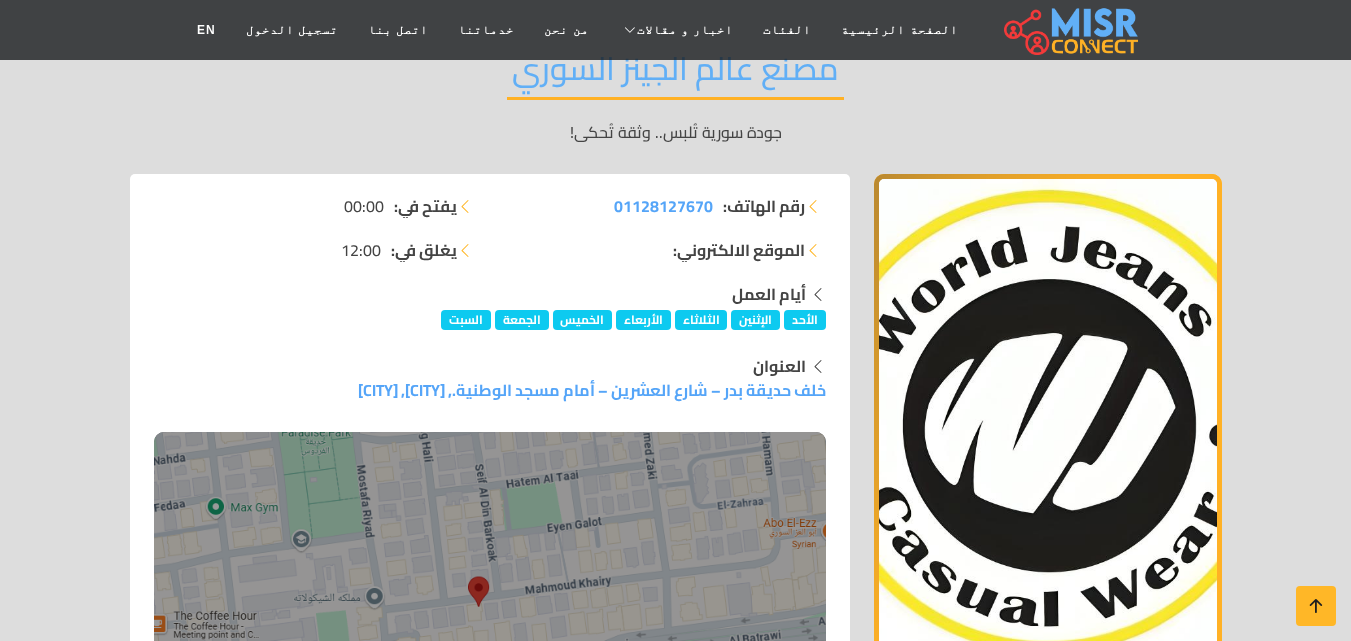 click at bounding box center (1048, 424) 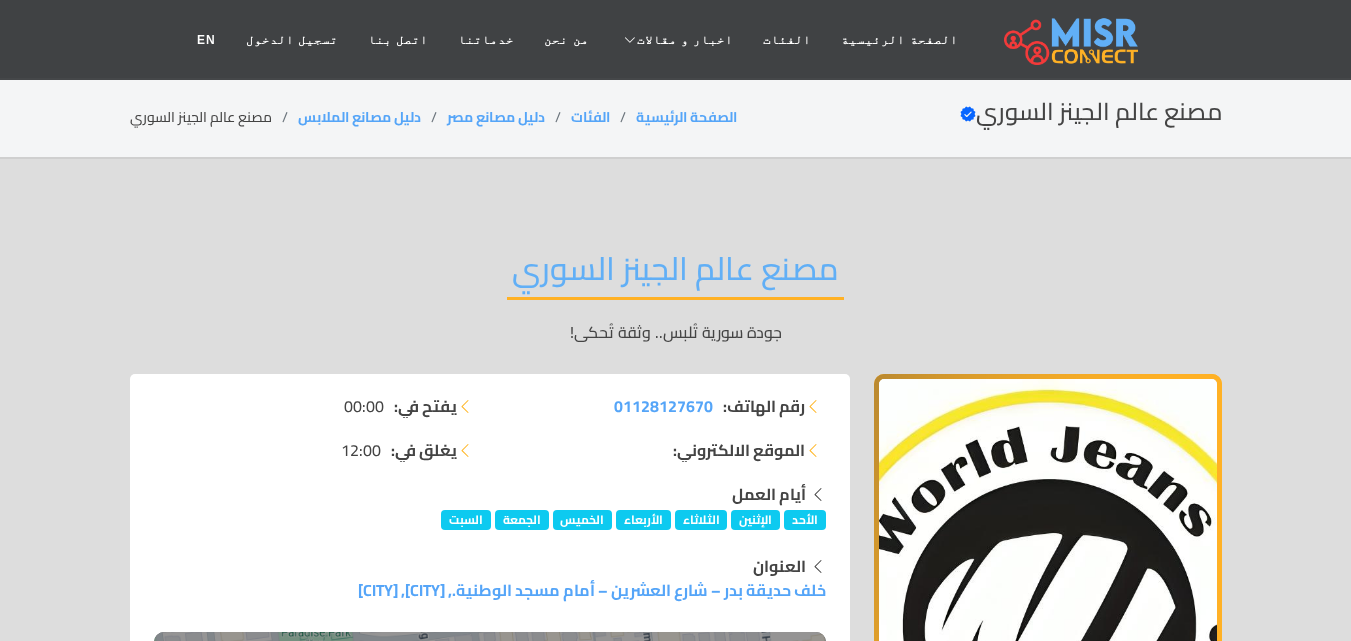 scroll, scrollTop: 100, scrollLeft: 0, axis: vertical 